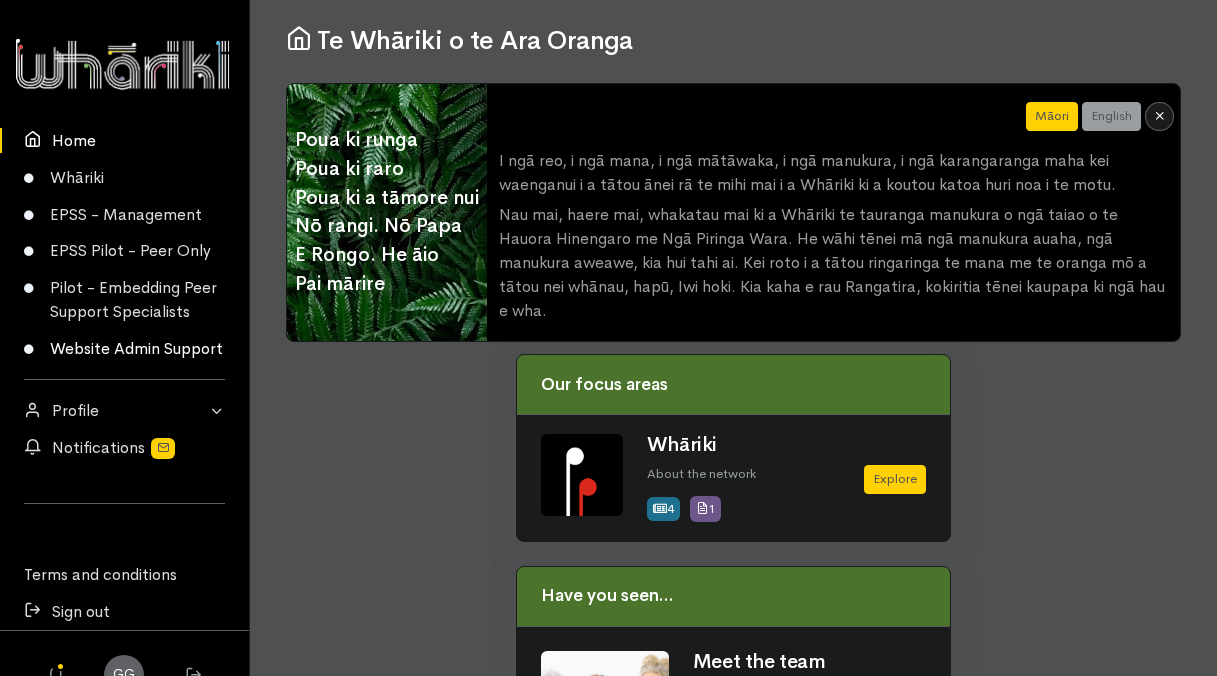 scroll, scrollTop: 0, scrollLeft: 0, axis: both 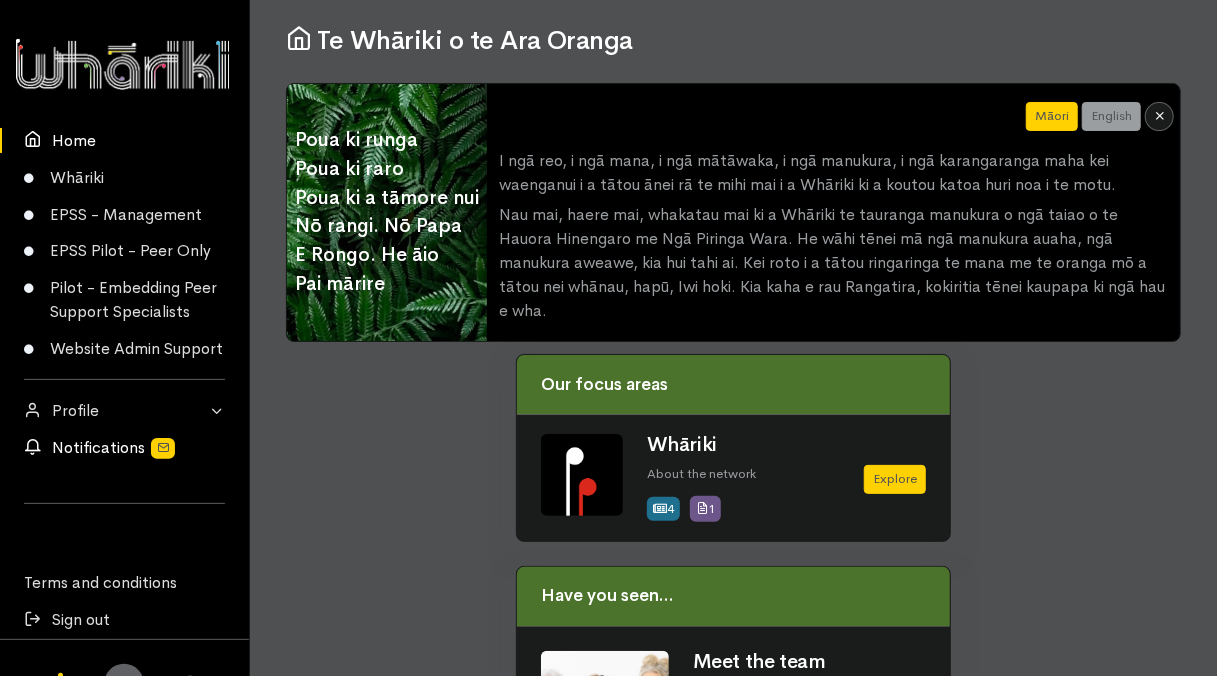 click on "Notifications" at bounding box center (124, 448) 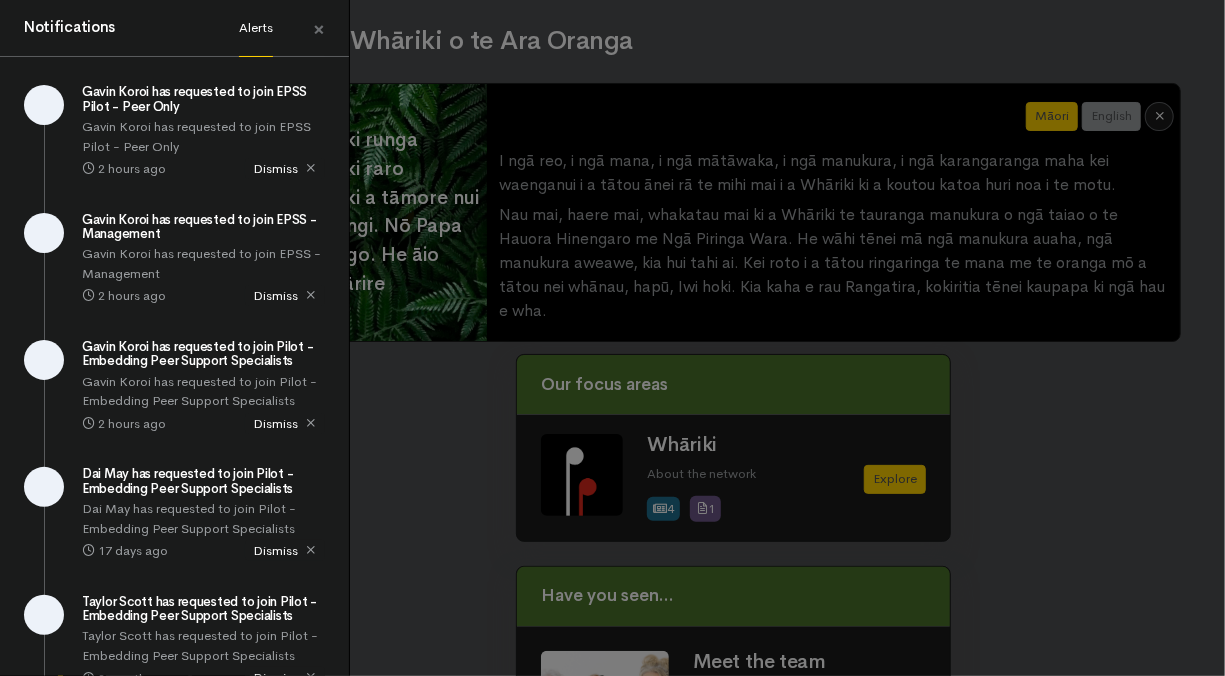 click on "Gavin Koroi has requested to join EPSS Pilot - Peer Only" at bounding box center (203, 99) 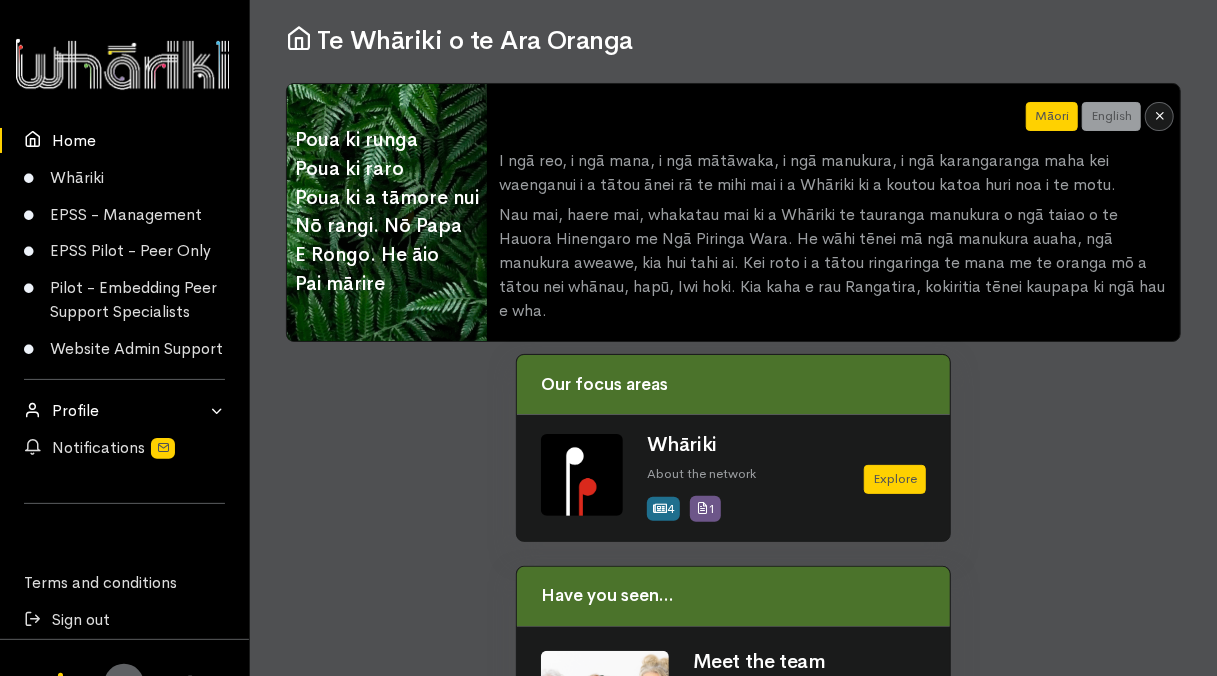 click on "Profile" at bounding box center [124, 410] 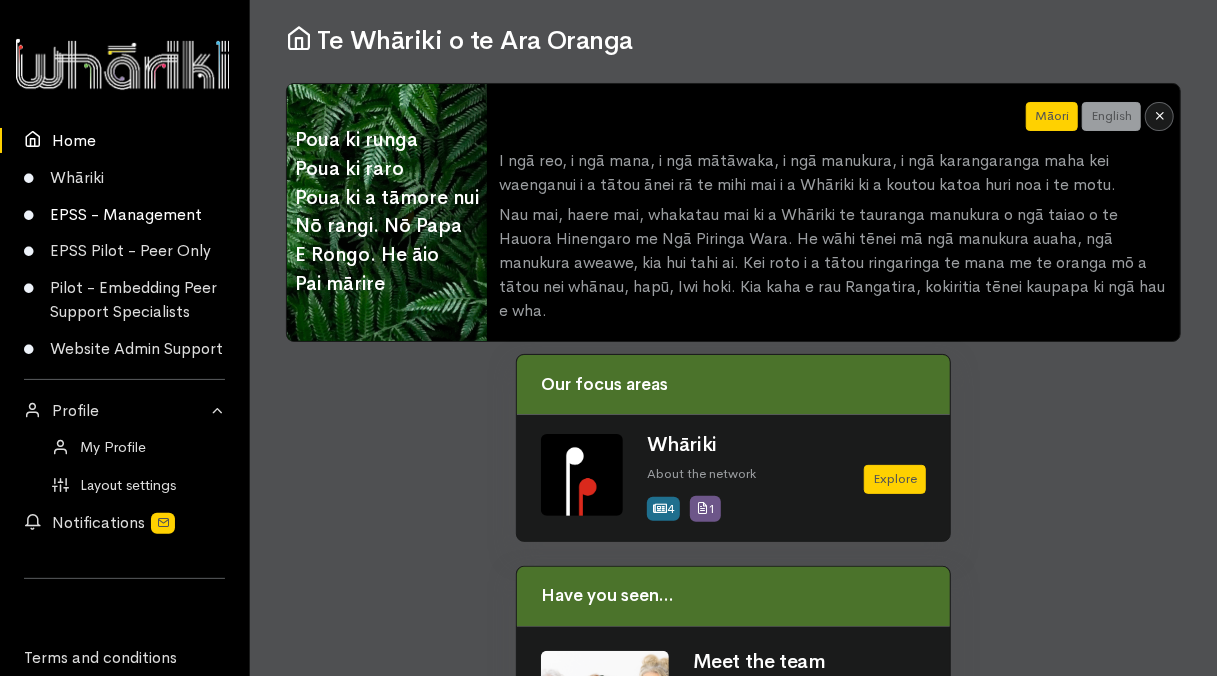 click on "EPSS - Management" at bounding box center (124, 214) 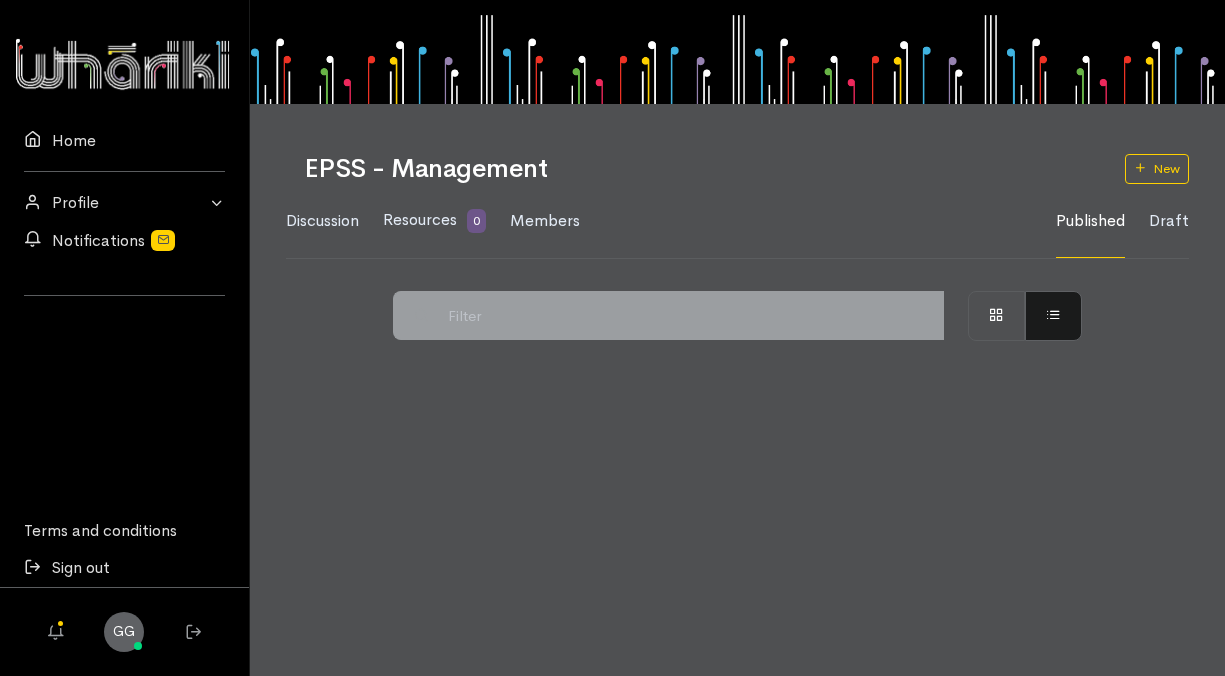 scroll, scrollTop: 0, scrollLeft: 0, axis: both 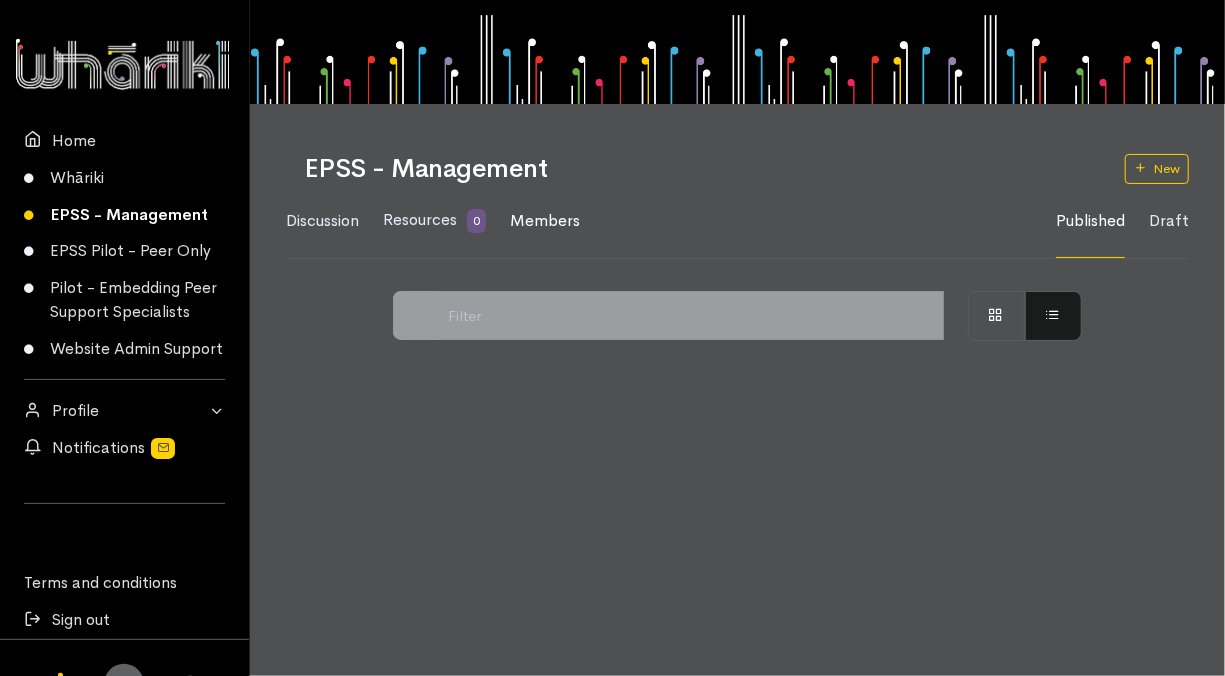 click on "Members" at bounding box center [545, 220] 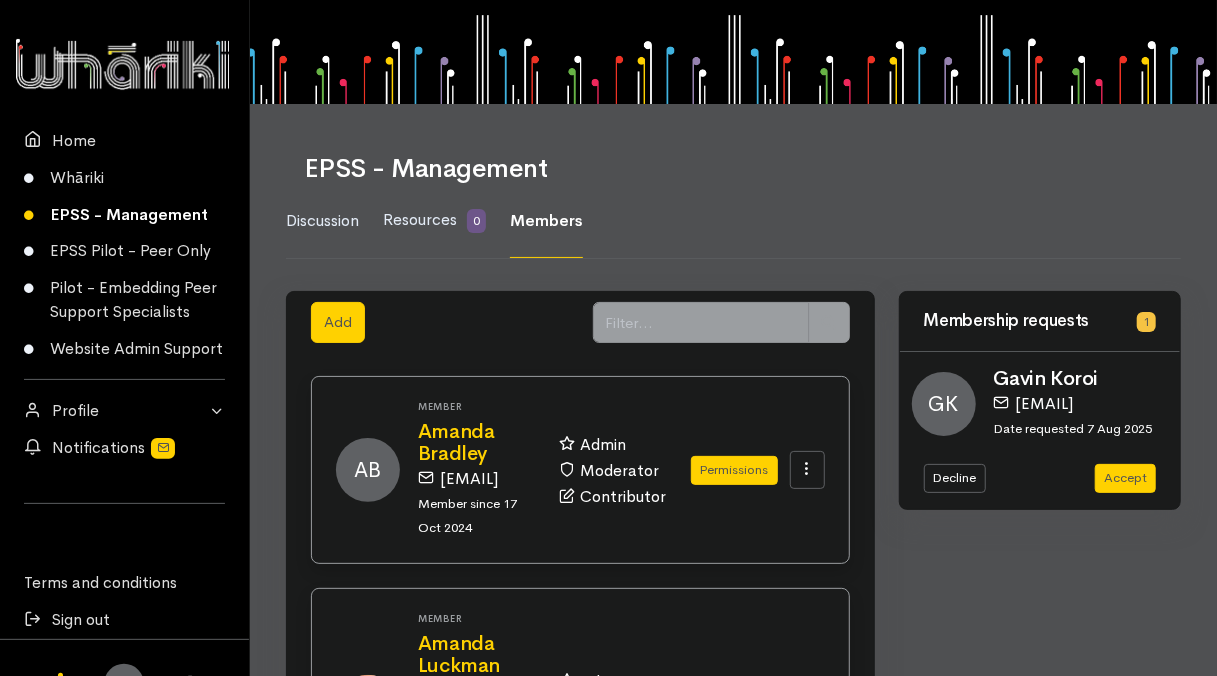 scroll, scrollTop: 100, scrollLeft: 0, axis: vertical 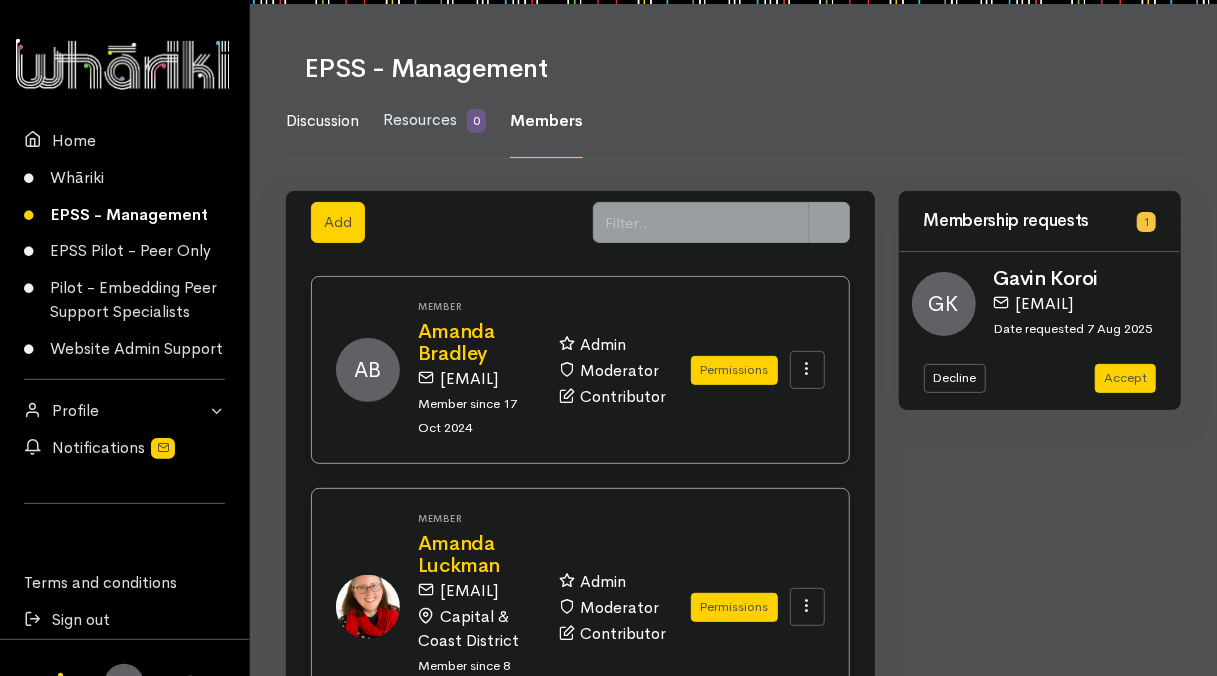 click on "Discussion" at bounding box center [322, 120] 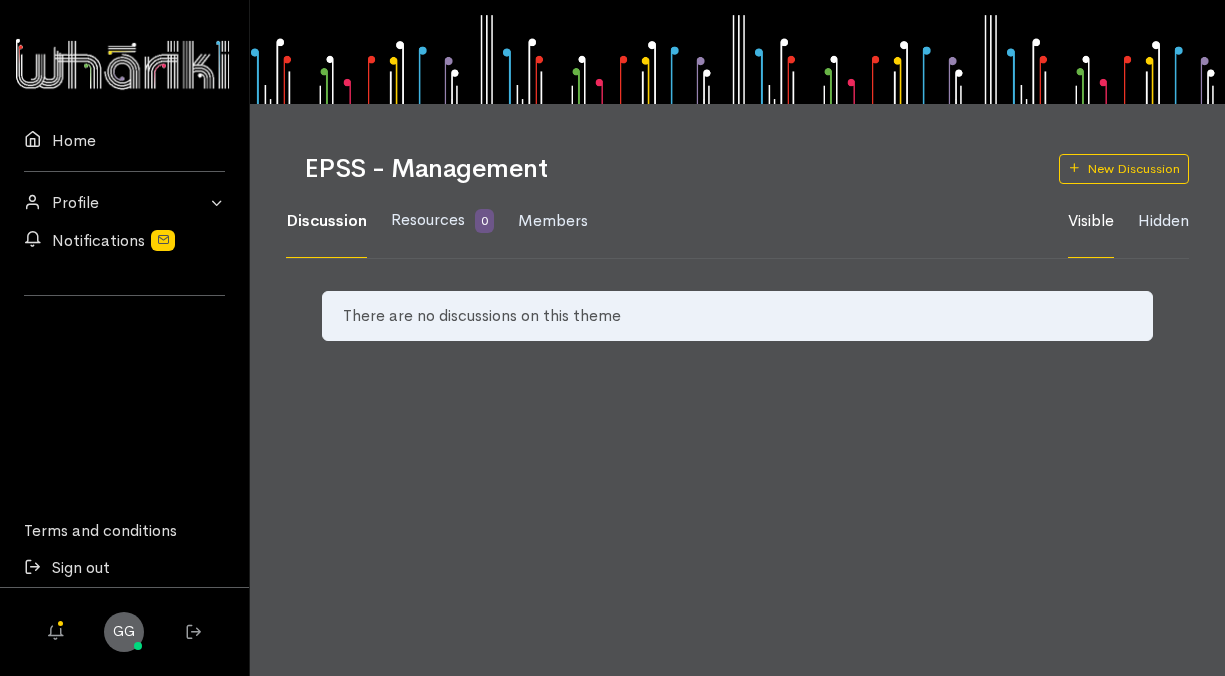 scroll, scrollTop: 0, scrollLeft: 0, axis: both 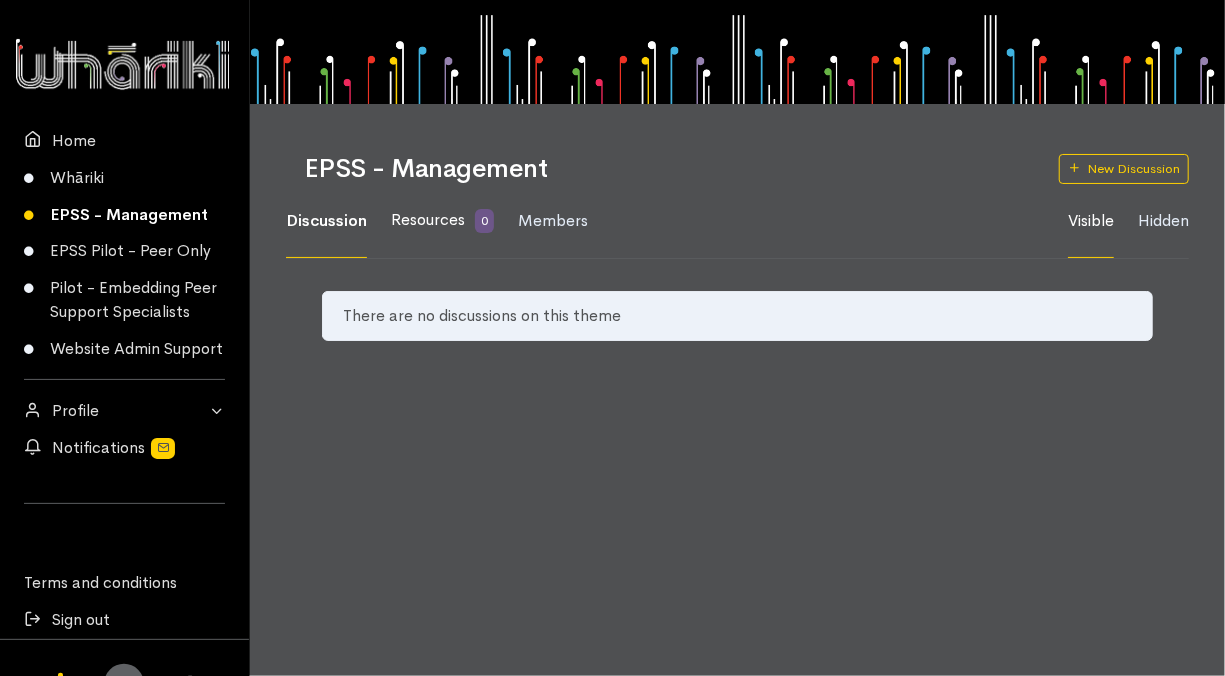 click on "Resources" at bounding box center (428, 219) 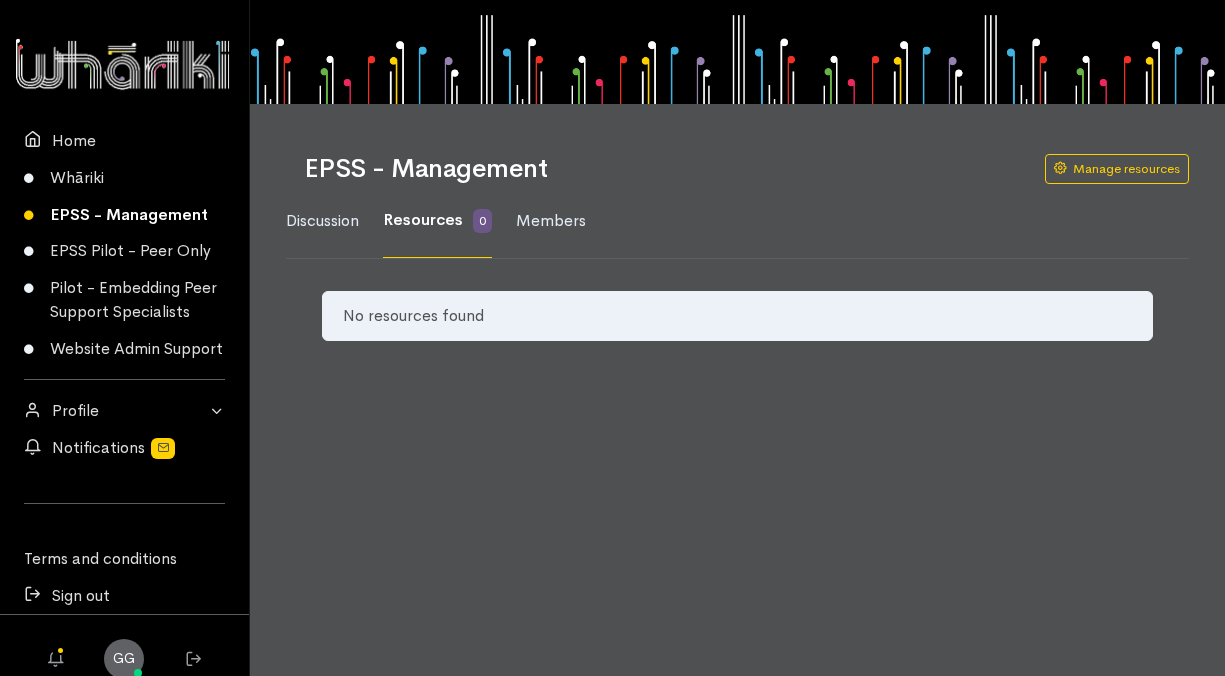 scroll, scrollTop: 0, scrollLeft: 0, axis: both 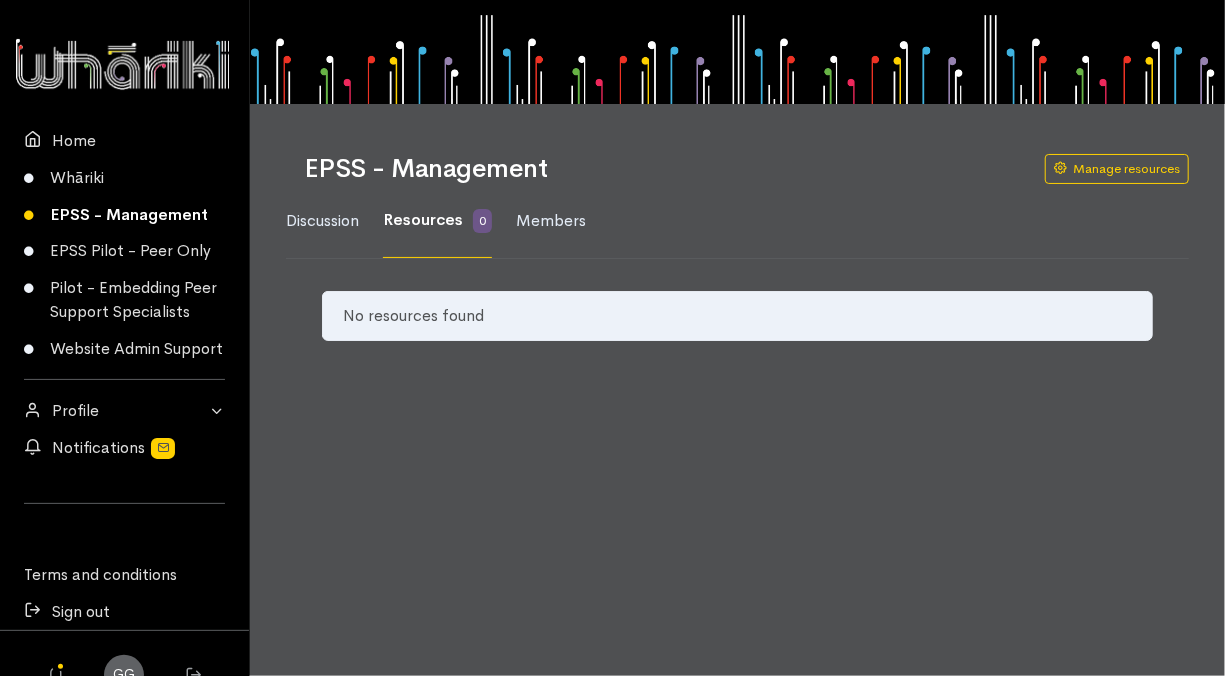 click on "Members" at bounding box center (551, 220) 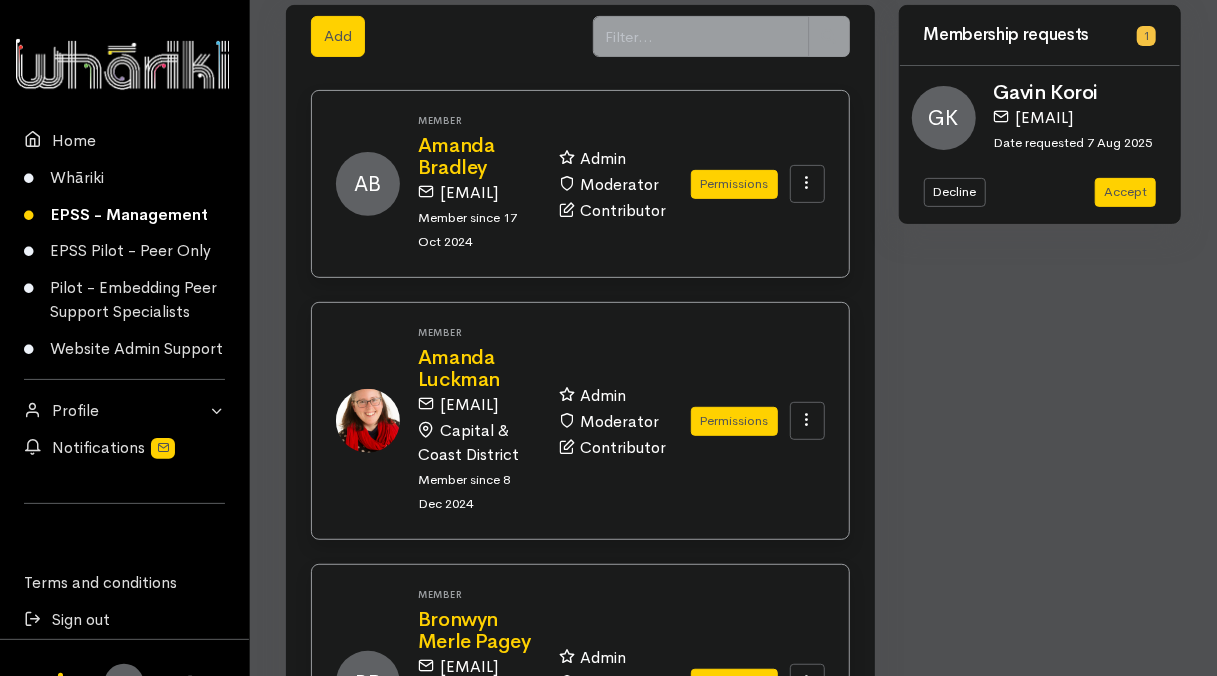 scroll, scrollTop: 300, scrollLeft: 0, axis: vertical 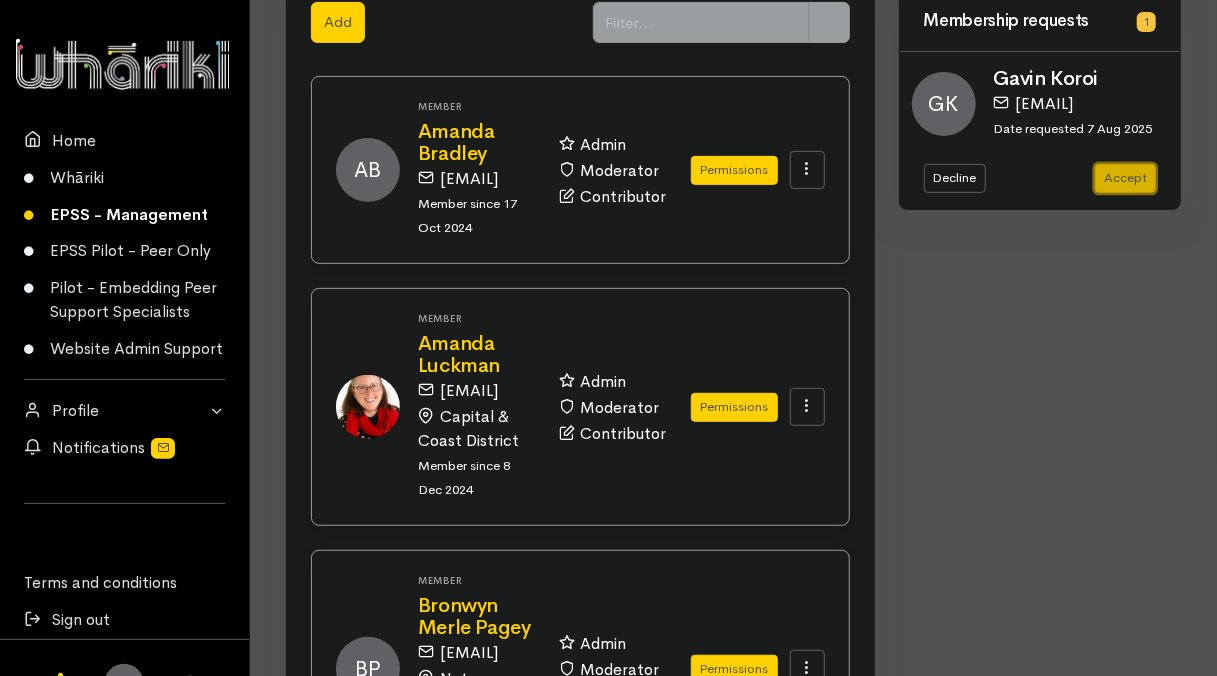 click on "Accept" at bounding box center [1125, 178] 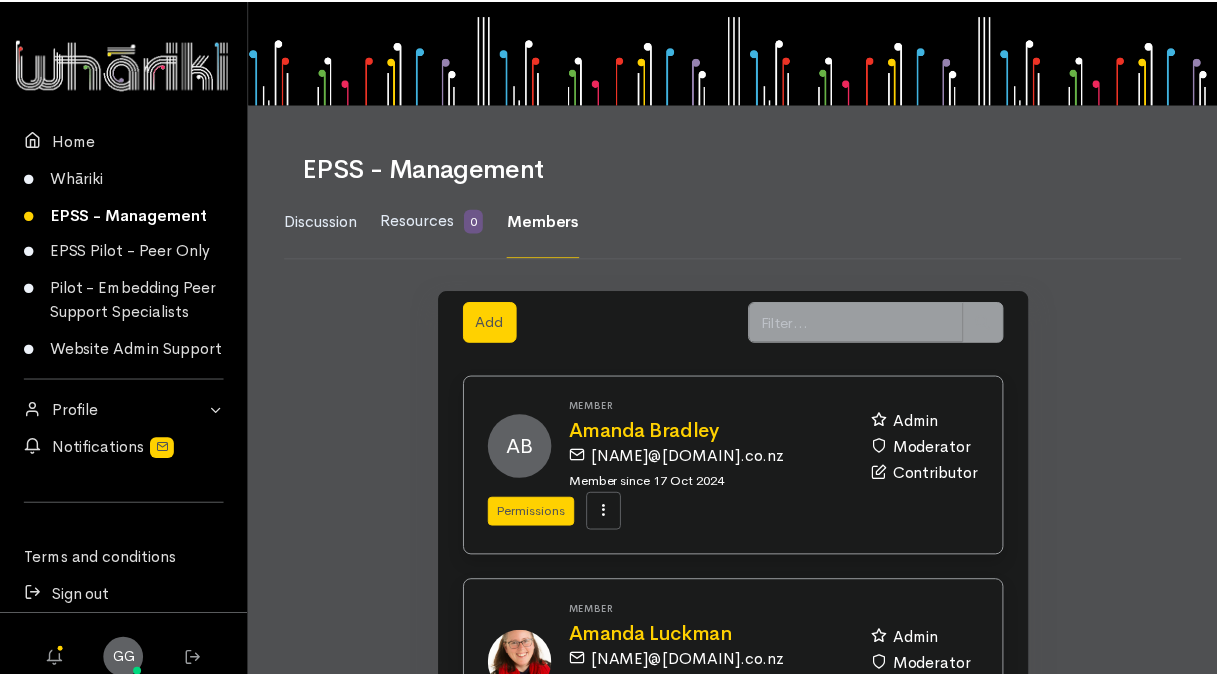 scroll, scrollTop: 0, scrollLeft: 0, axis: both 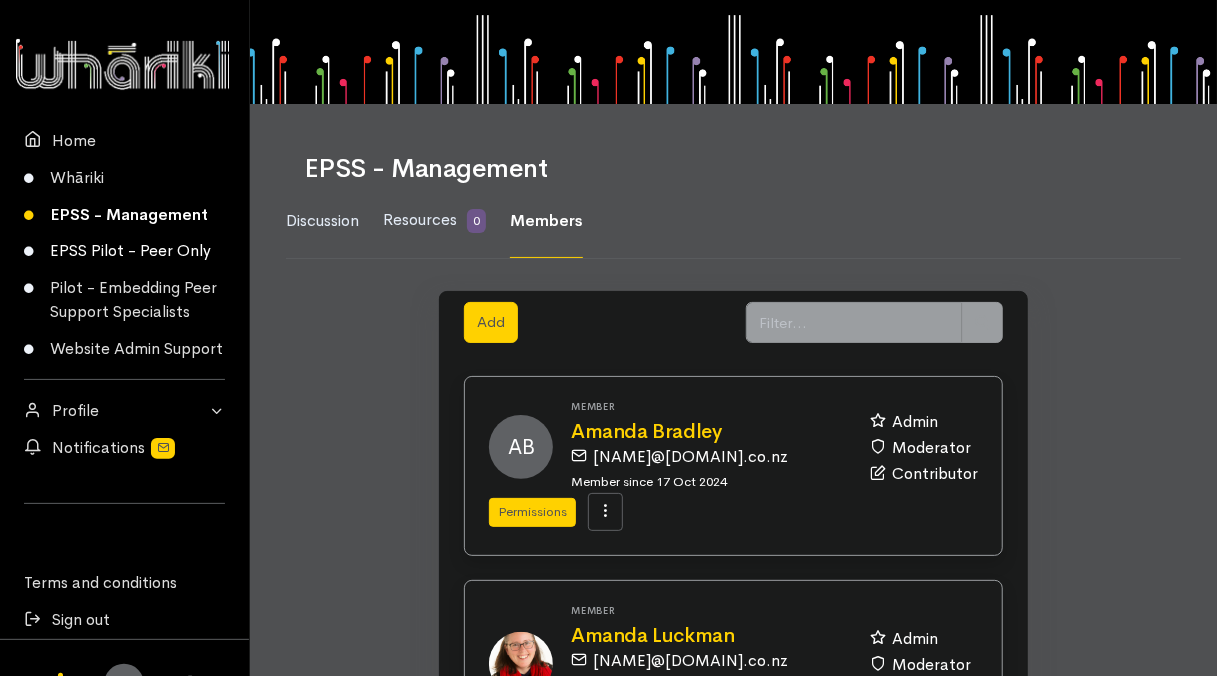 click on "EPSS Pilot - Peer Only" at bounding box center (124, 251) 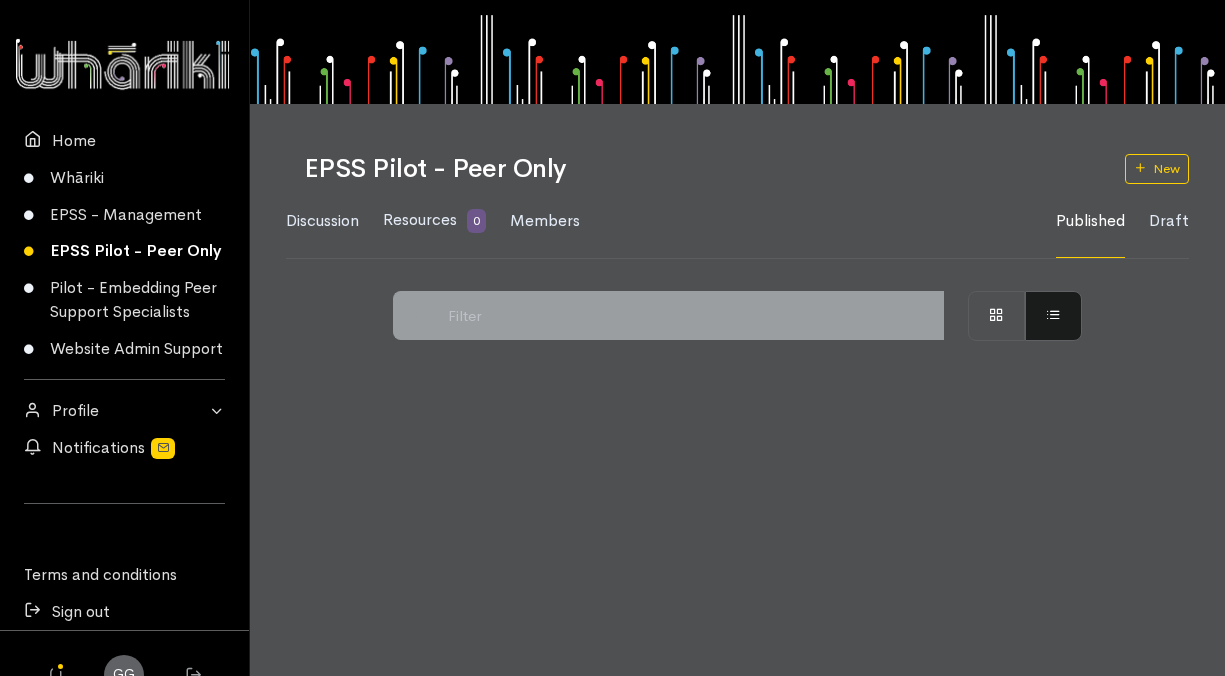 scroll, scrollTop: 0, scrollLeft: 0, axis: both 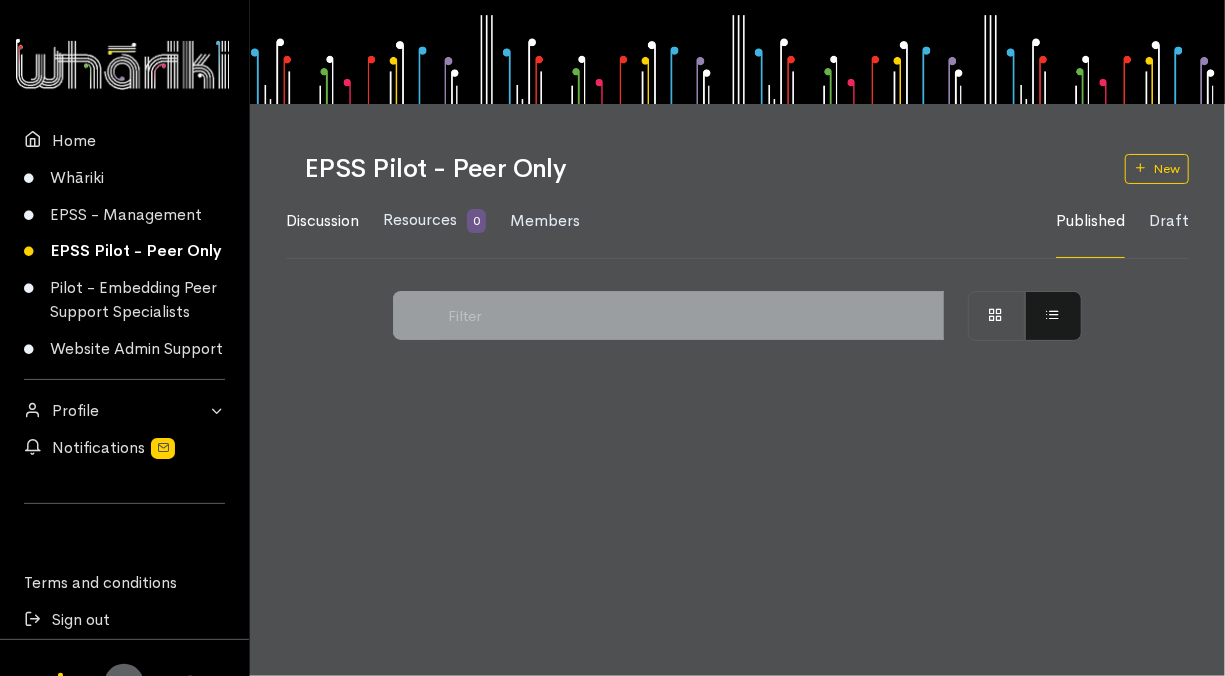 click on "Discussion" at bounding box center (322, 220) 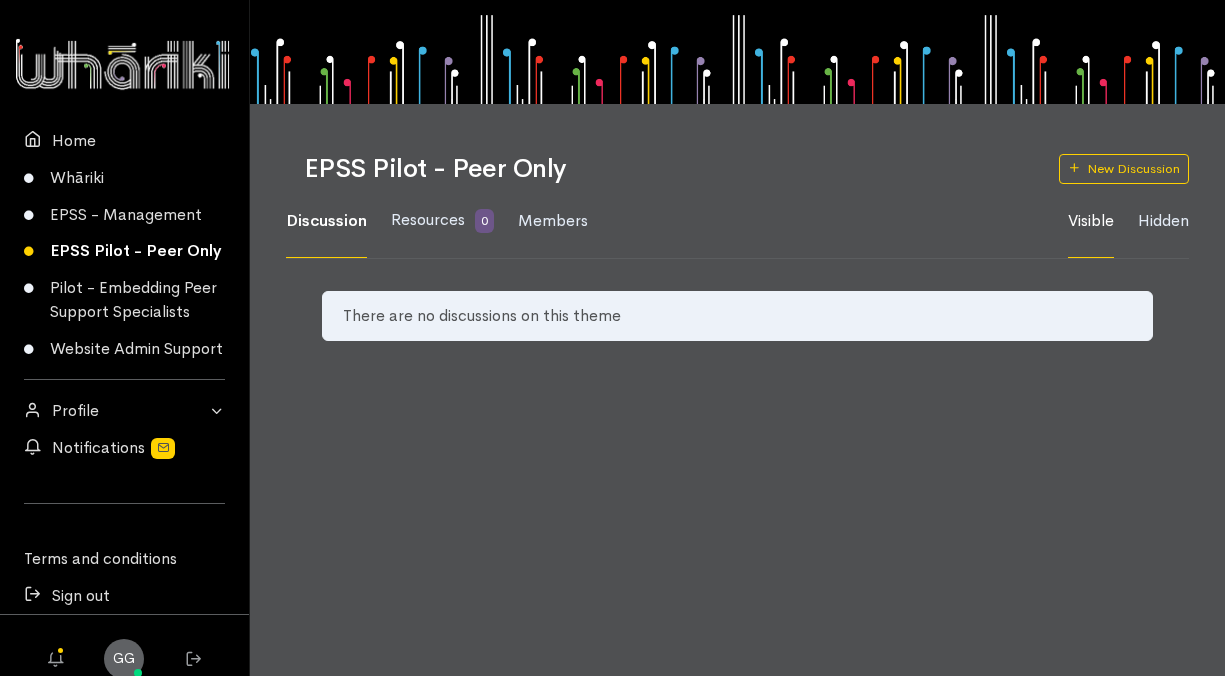scroll, scrollTop: 0, scrollLeft: 0, axis: both 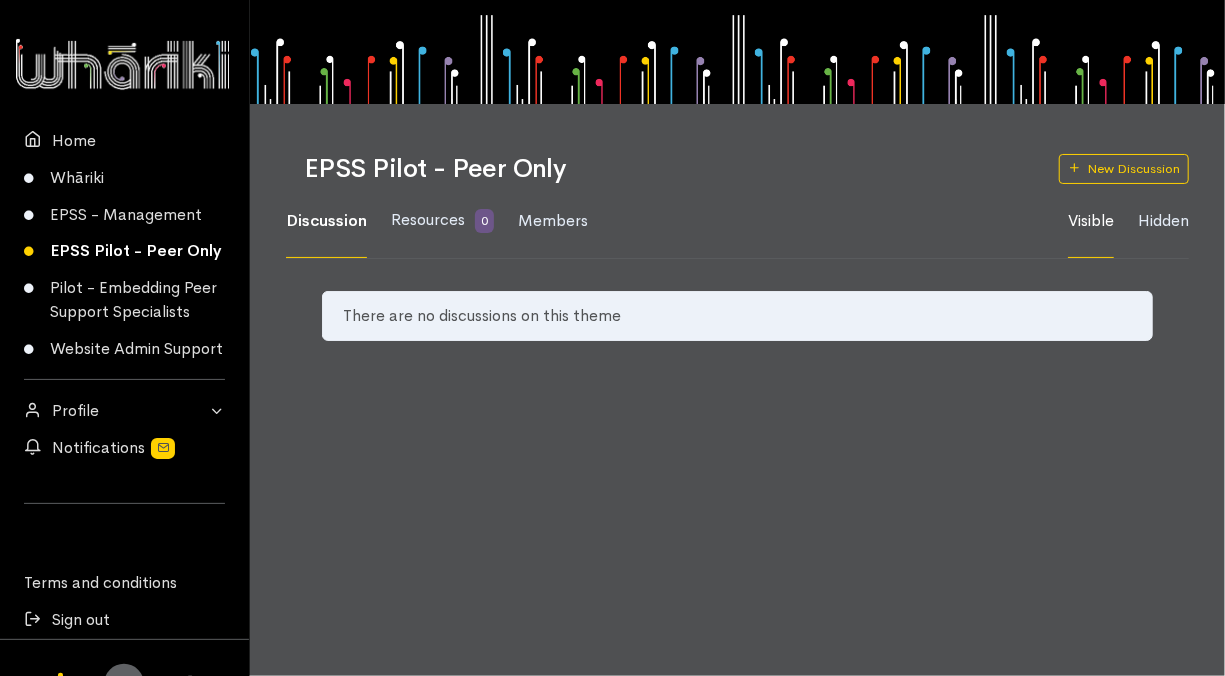 click on "Resources" at bounding box center [428, 219] 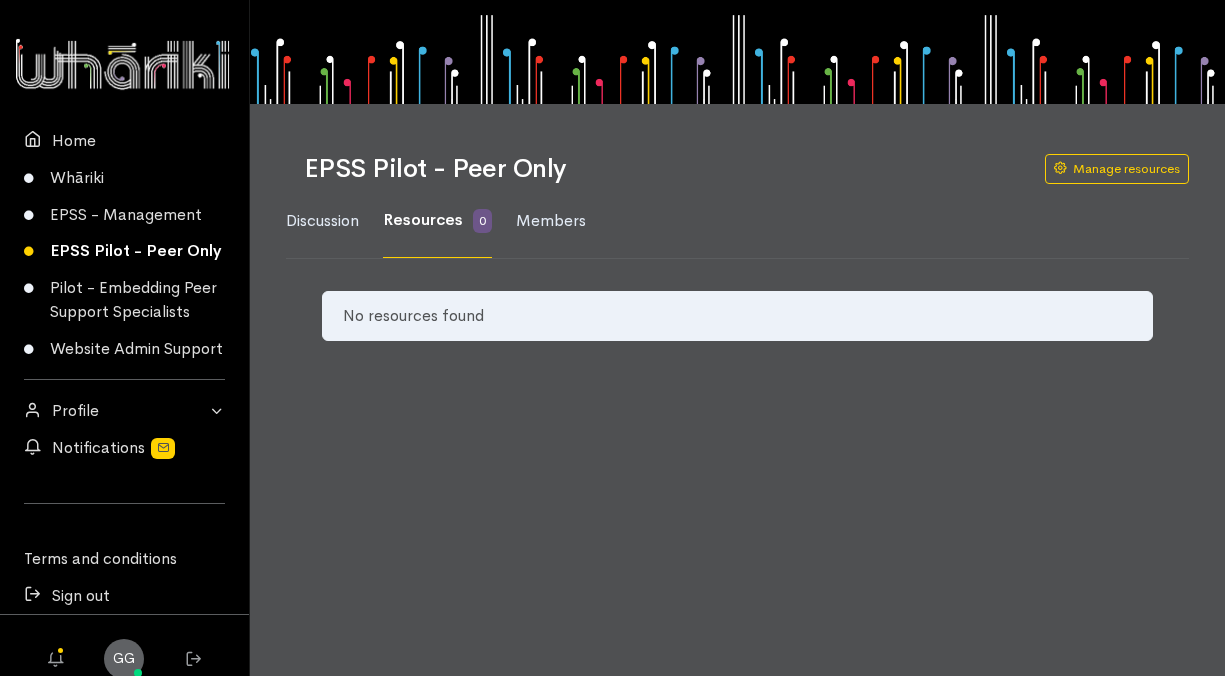 scroll, scrollTop: 0, scrollLeft: 0, axis: both 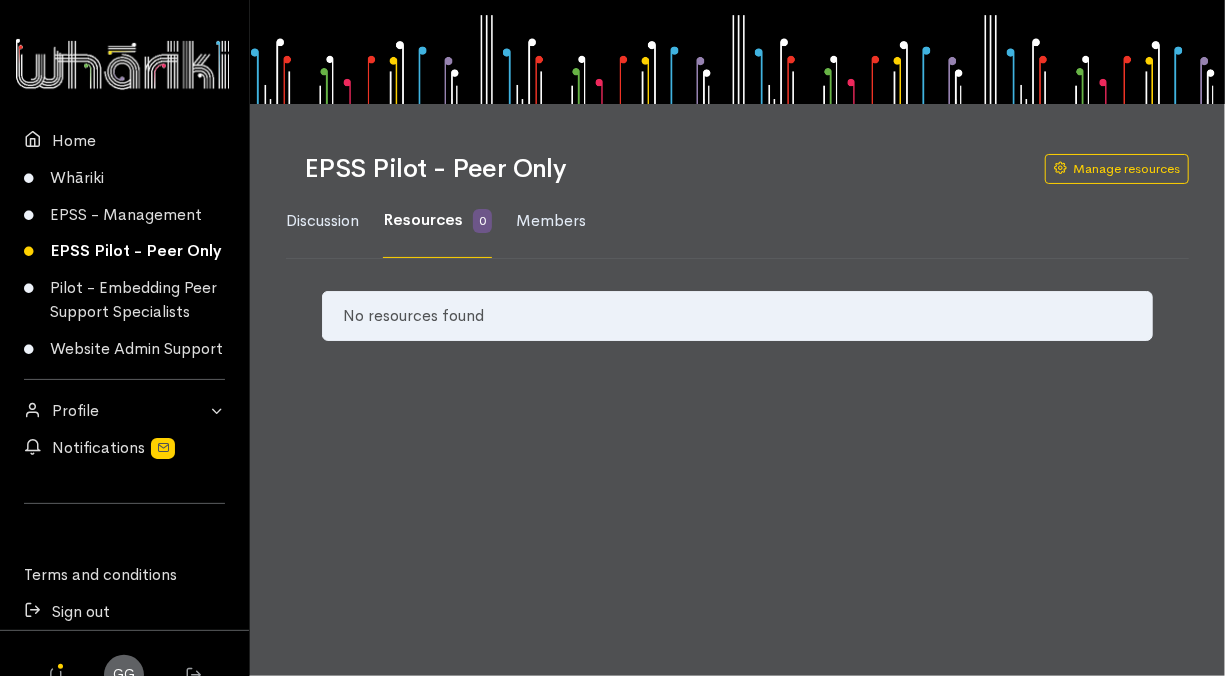 click on "Members" at bounding box center (551, 220) 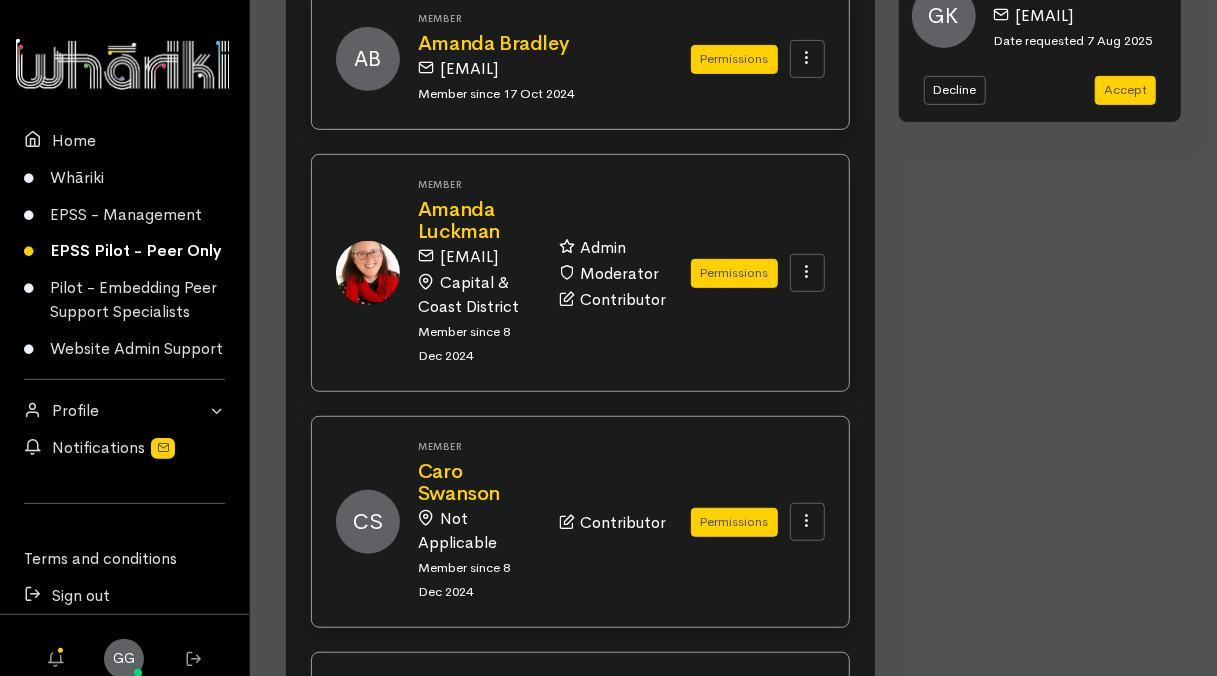 scroll, scrollTop: 344, scrollLeft: 0, axis: vertical 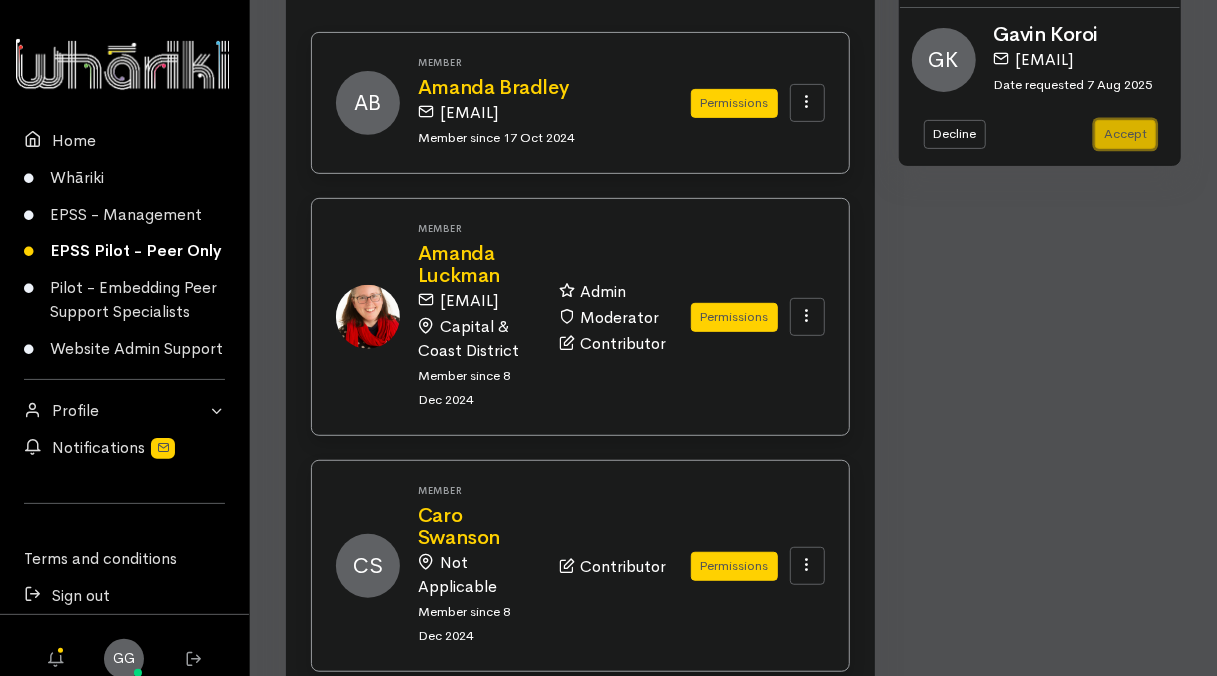 click on "Accept" at bounding box center [1125, 134] 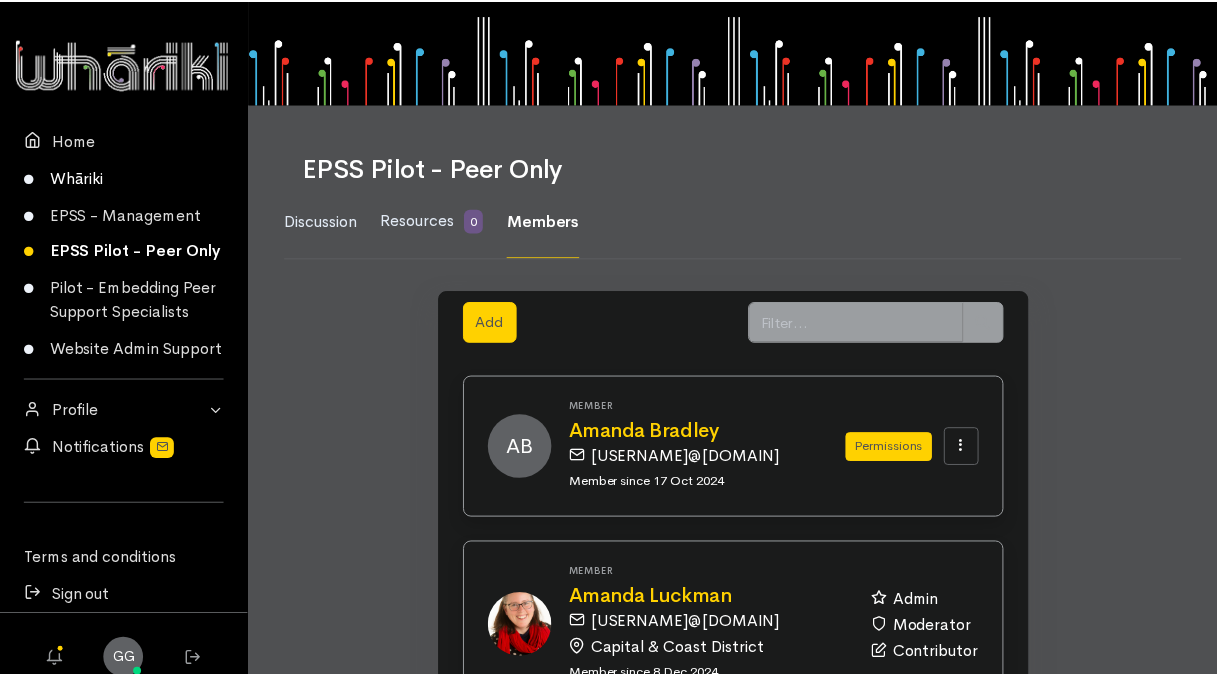 scroll, scrollTop: 0, scrollLeft: 0, axis: both 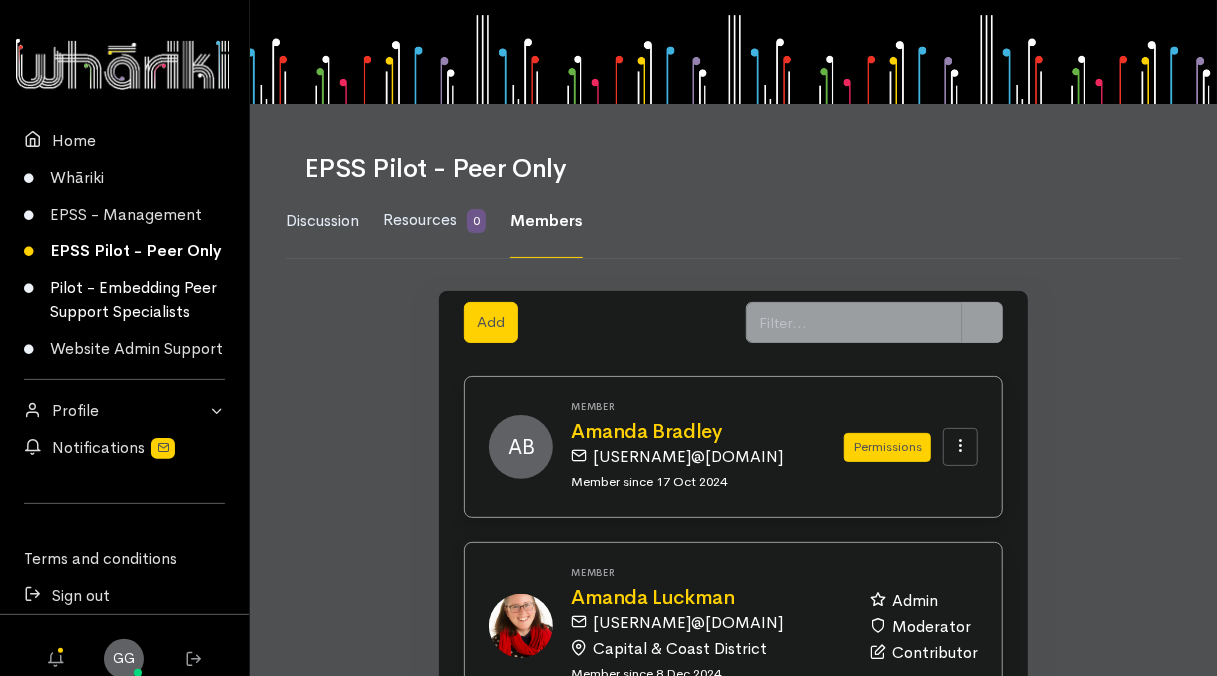 click on "Pilot - Embedding Peer Support Specialists" at bounding box center (124, 300) 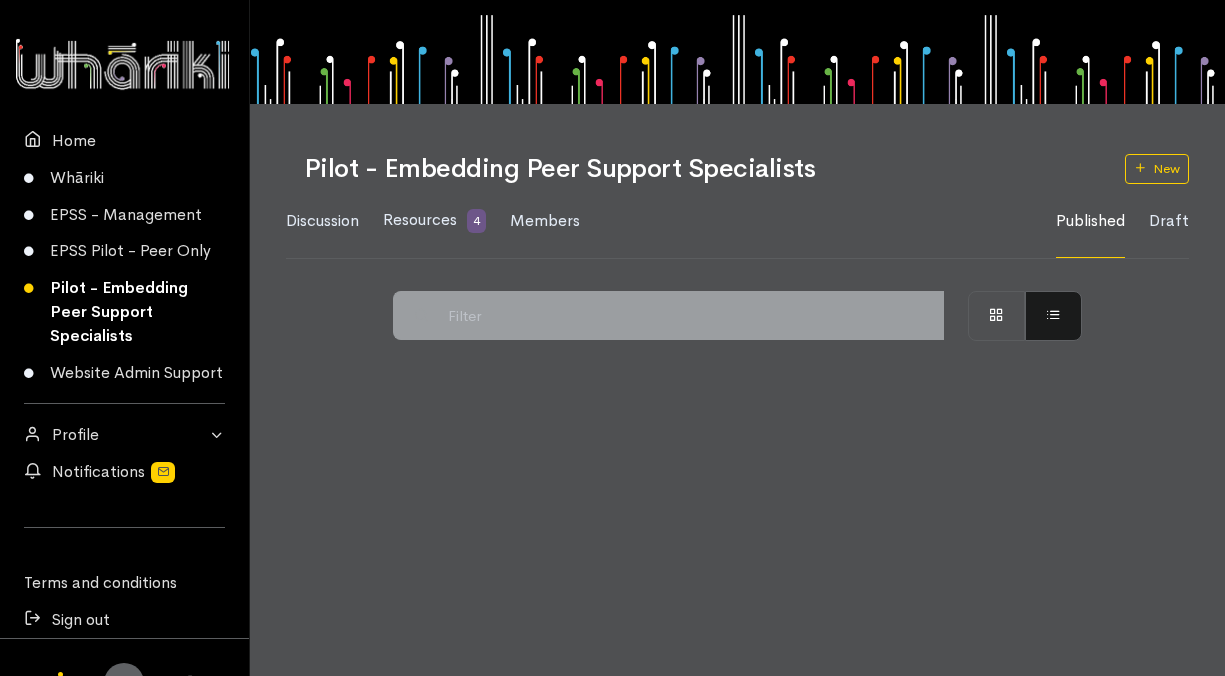 scroll, scrollTop: 0, scrollLeft: 0, axis: both 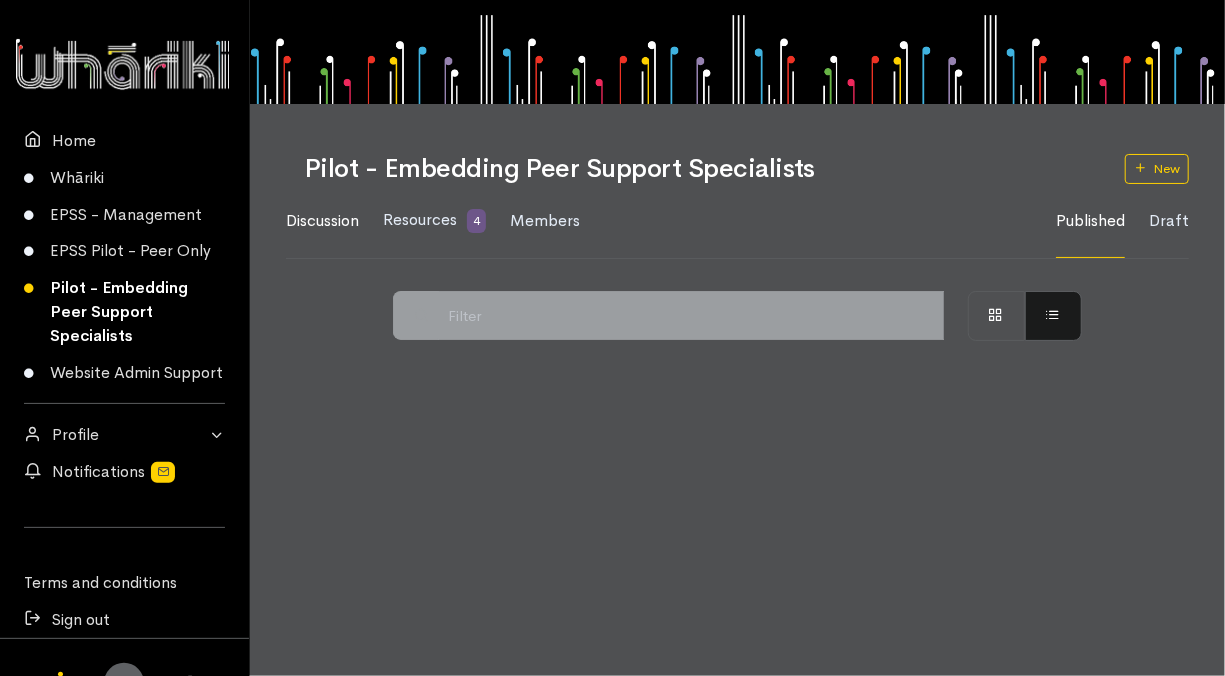 click on "Discussion" at bounding box center (322, 220) 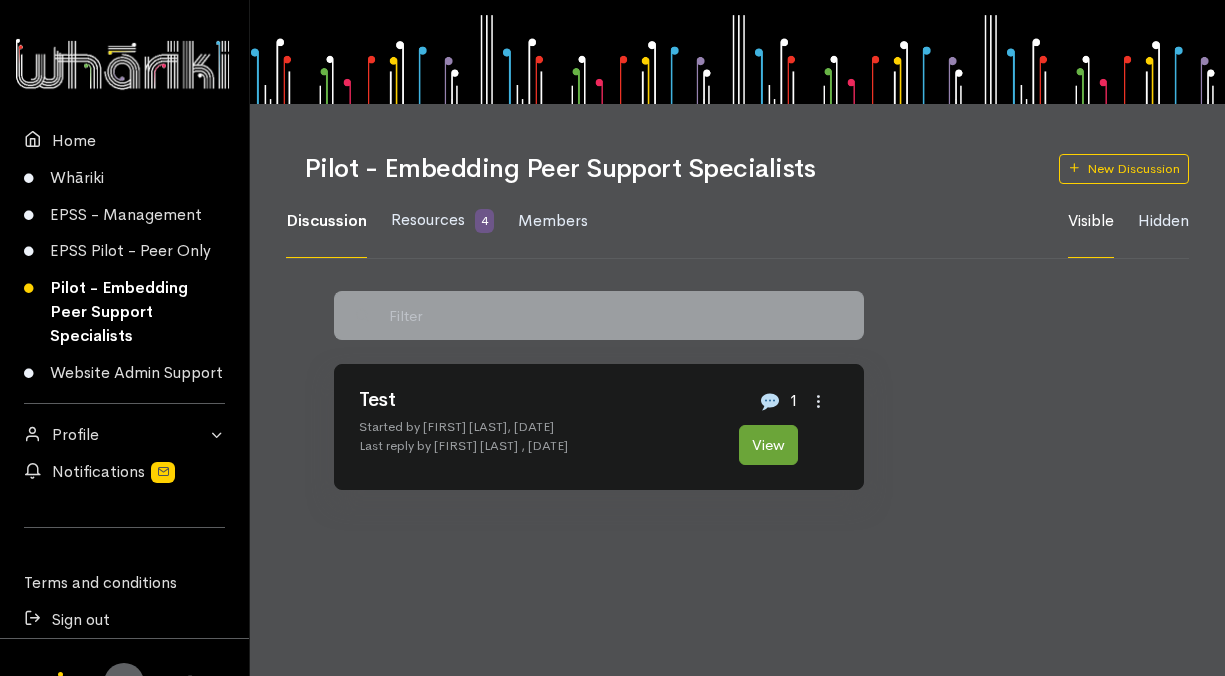 scroll, scrollTop: 0, scrollLeft: 0, axis: both 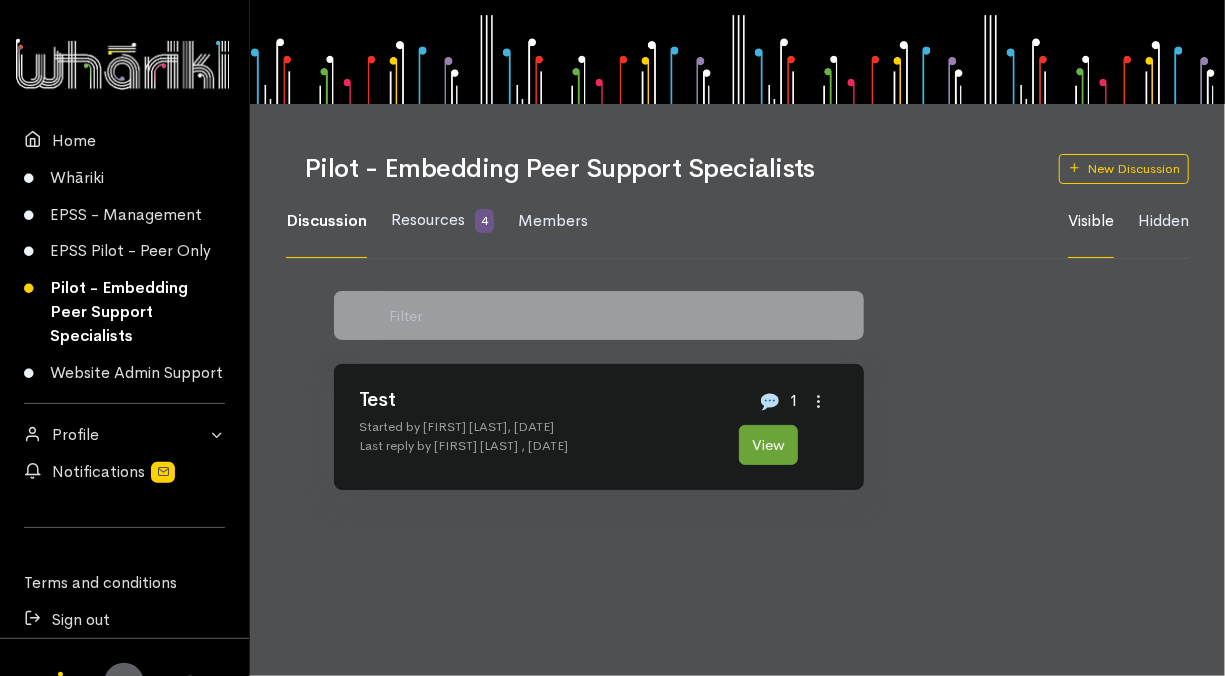 click on "Resources" at bounding box center [428, 219] 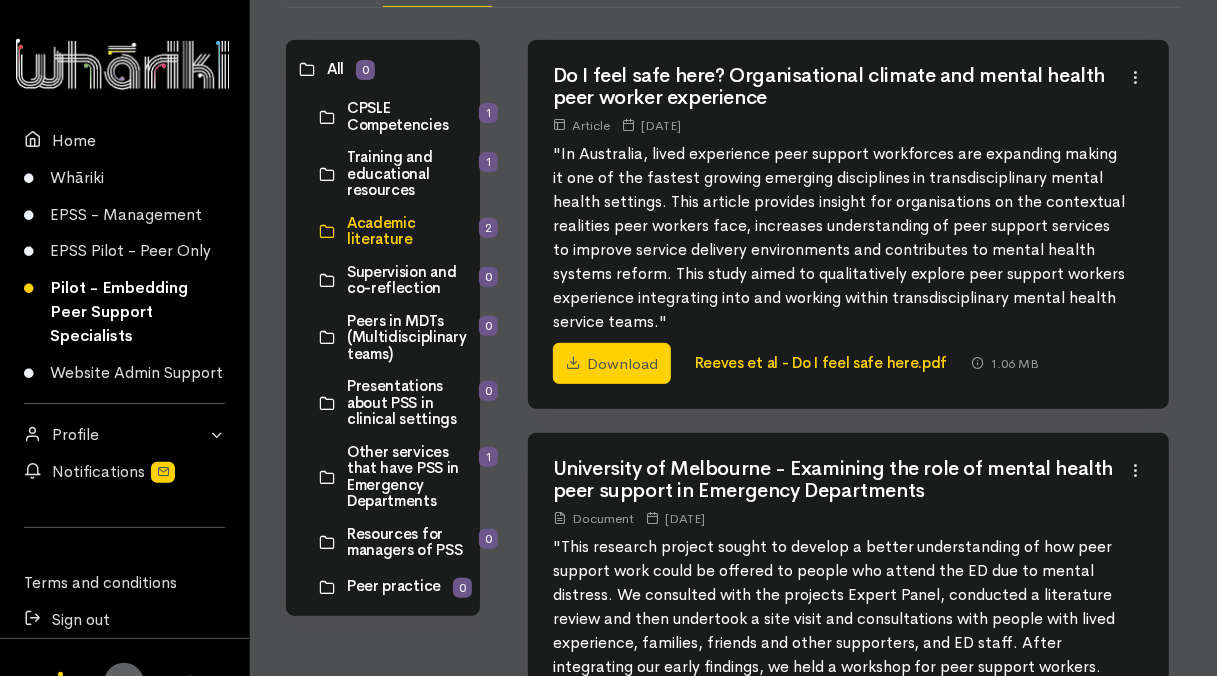 scroll, scrollTop: 0, scrollLeft: 0, axis: both 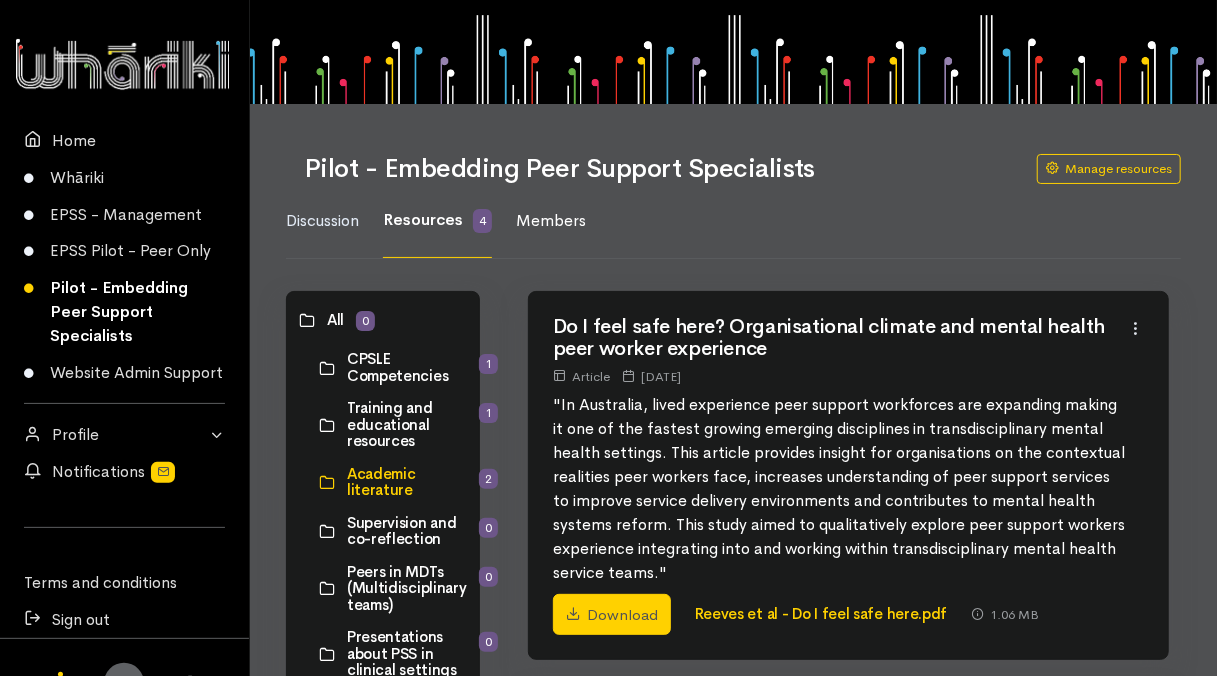 click on "Members" at bounding box center (551, 220) 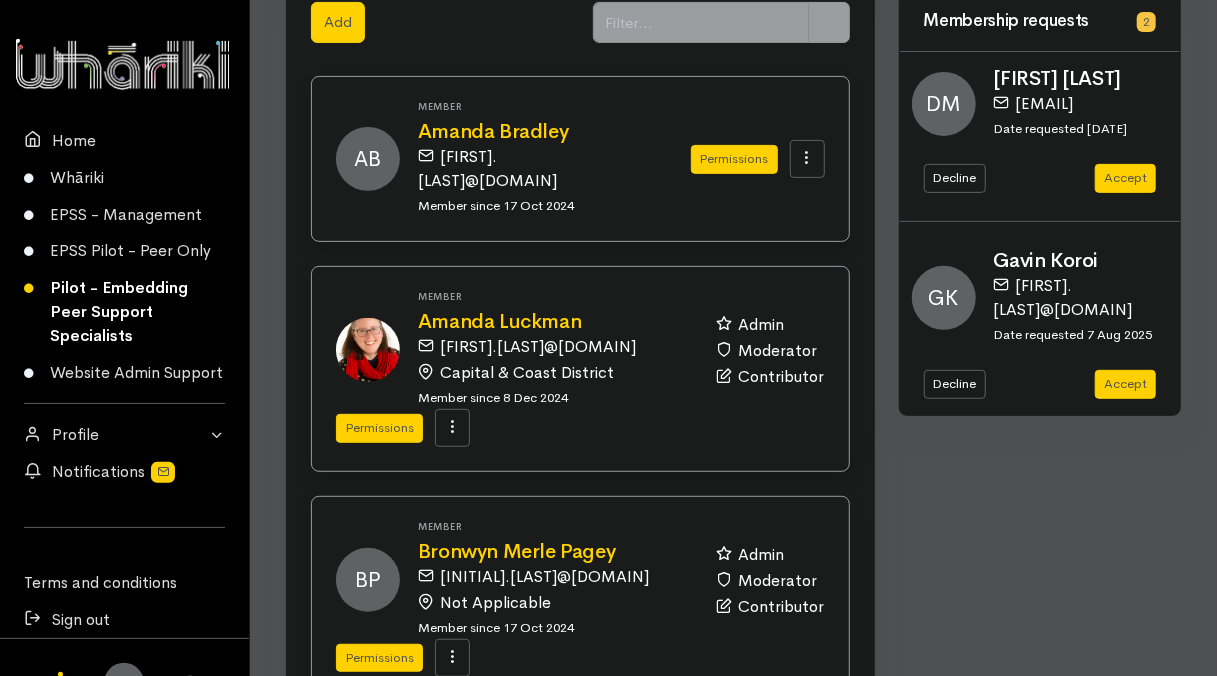 scroll, scrollTop: 500, scrollLeft: 0, axis: vertical 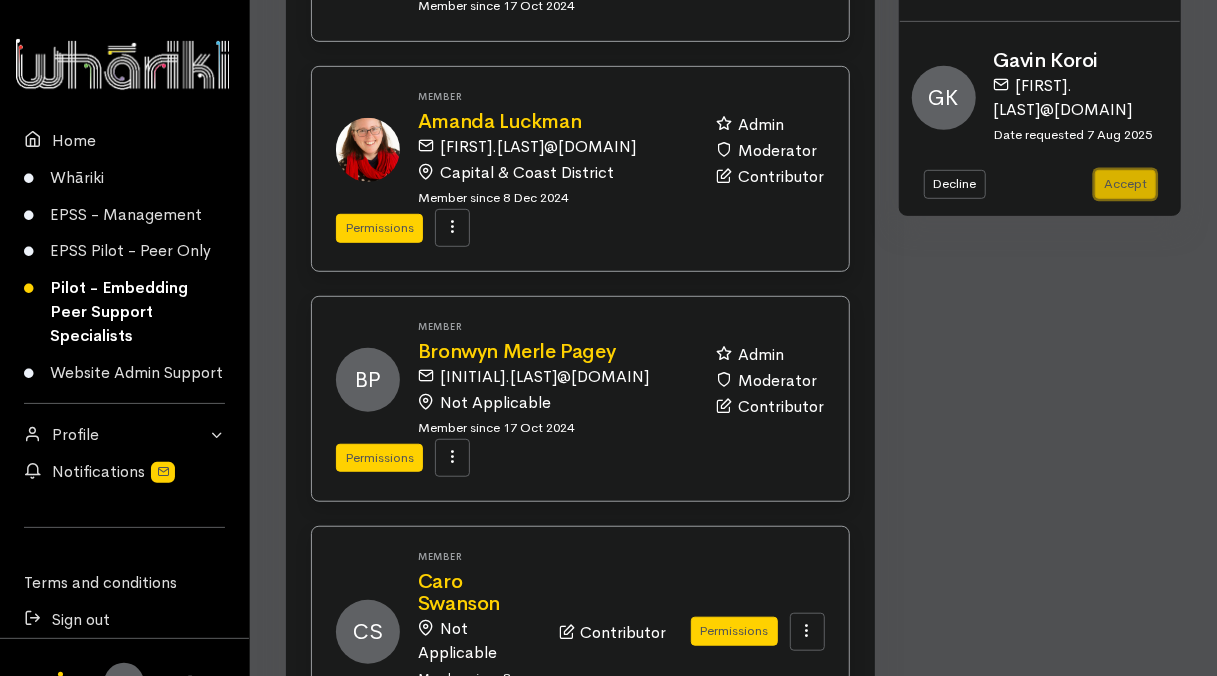 click on "Accept" at bounding box center [1125, 184] 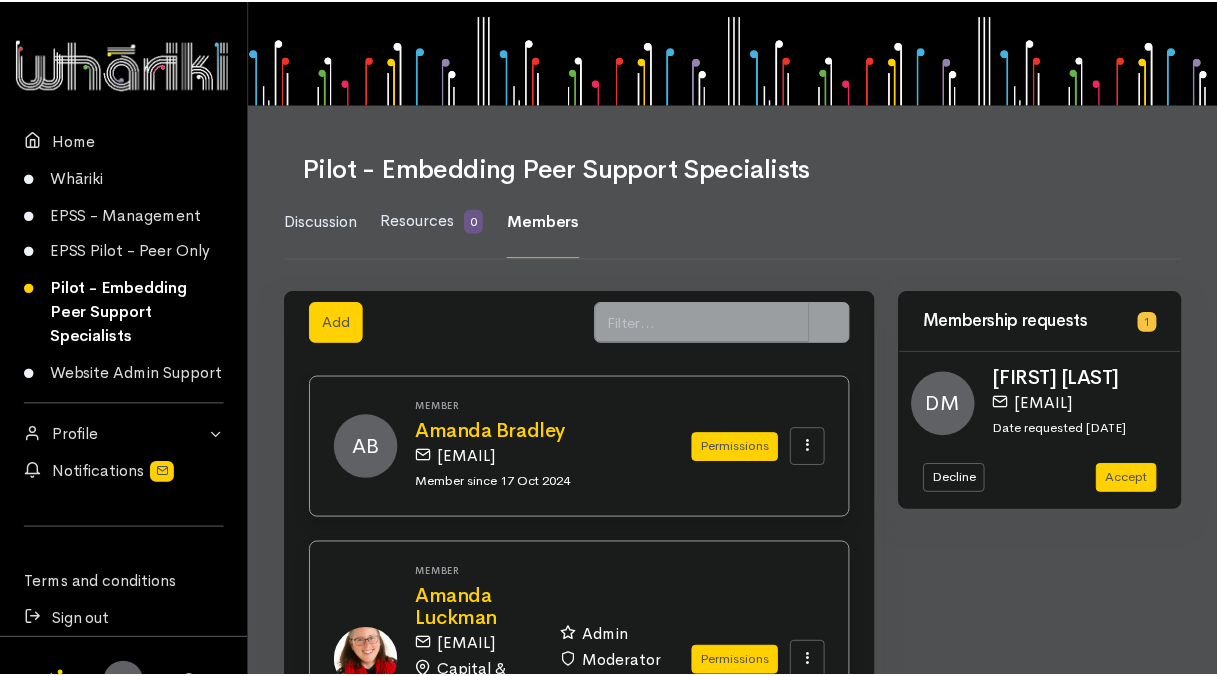 scroll, scrollTop: 0, scrollLeft: 0, axis: both 